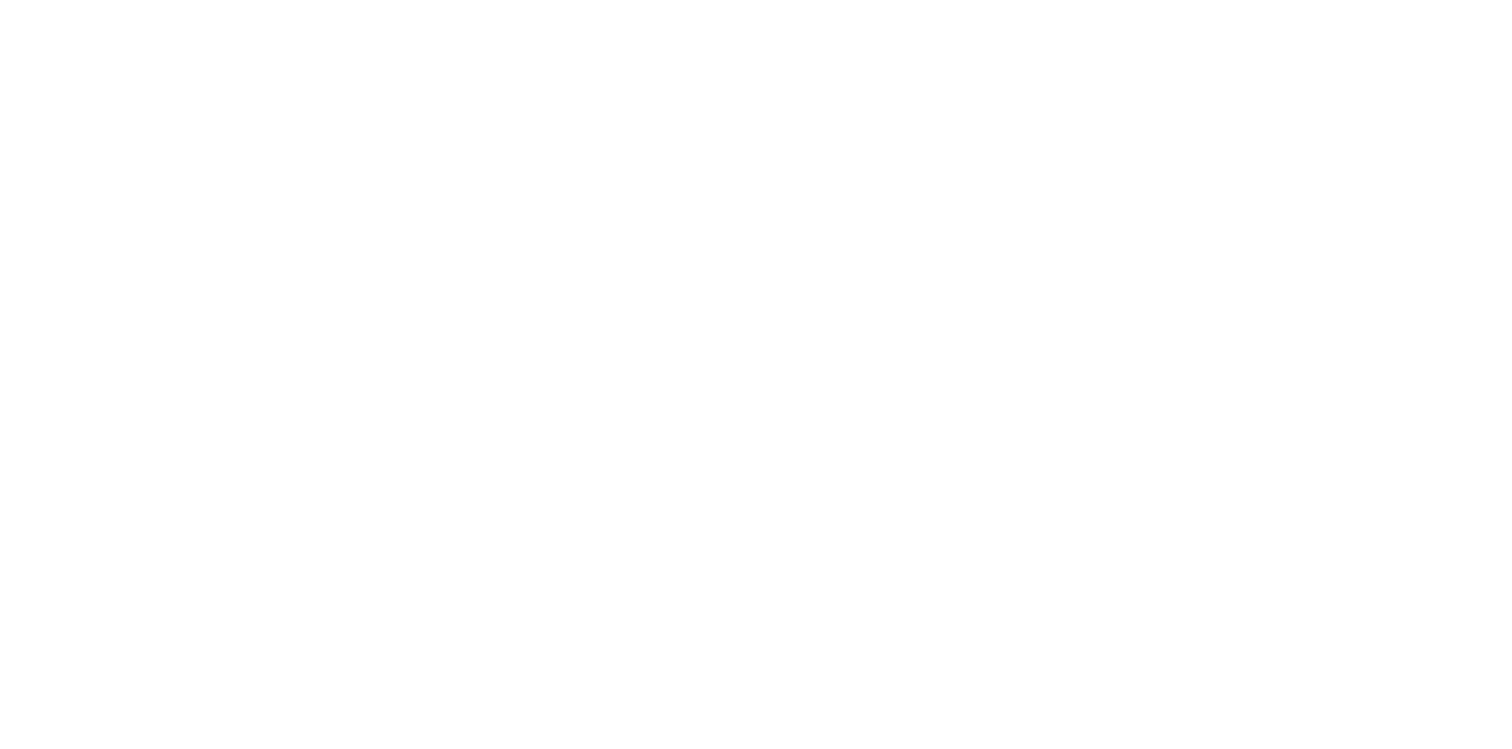 scroll, scrollTop: 0, scrollLeft: 0, axis: both 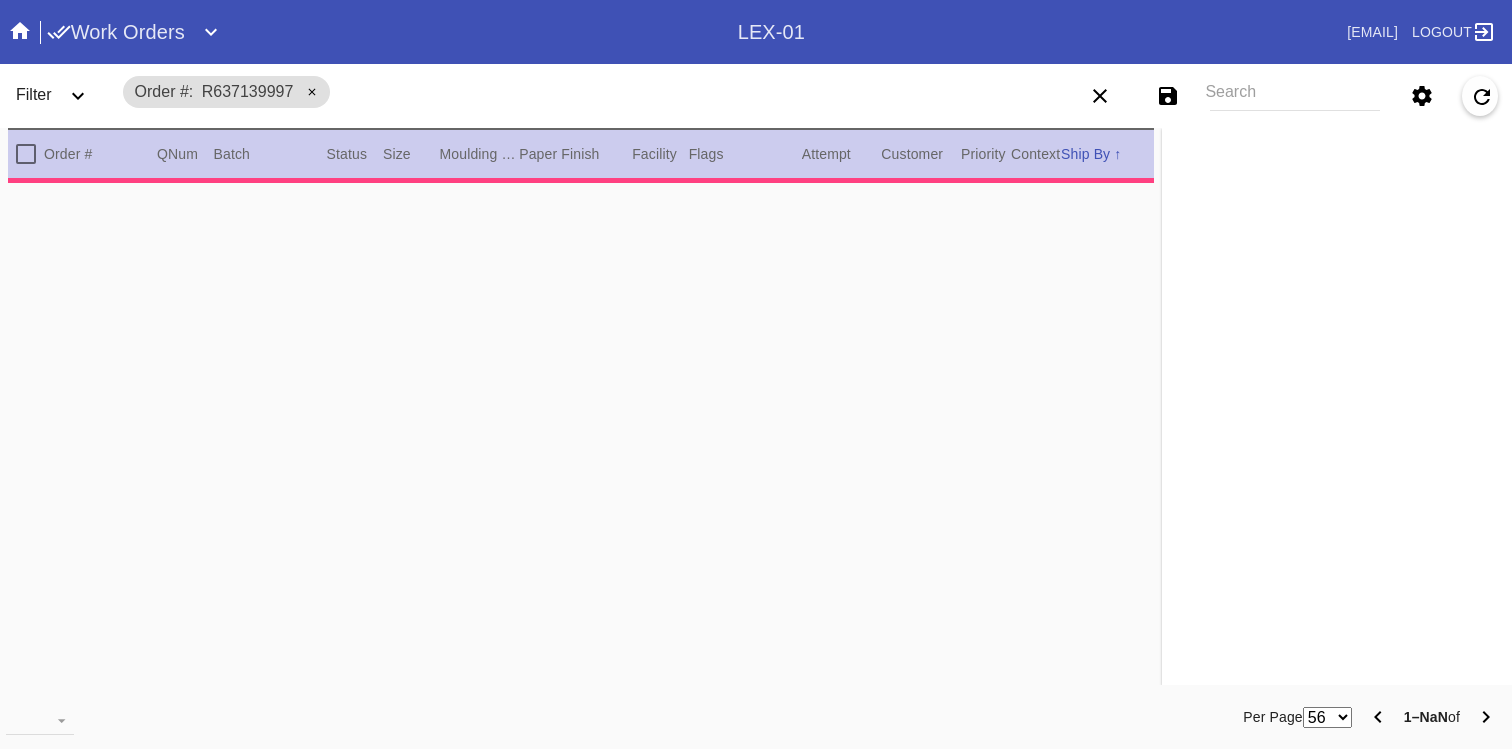 click on "Search" at bounding box center (1295, 96) 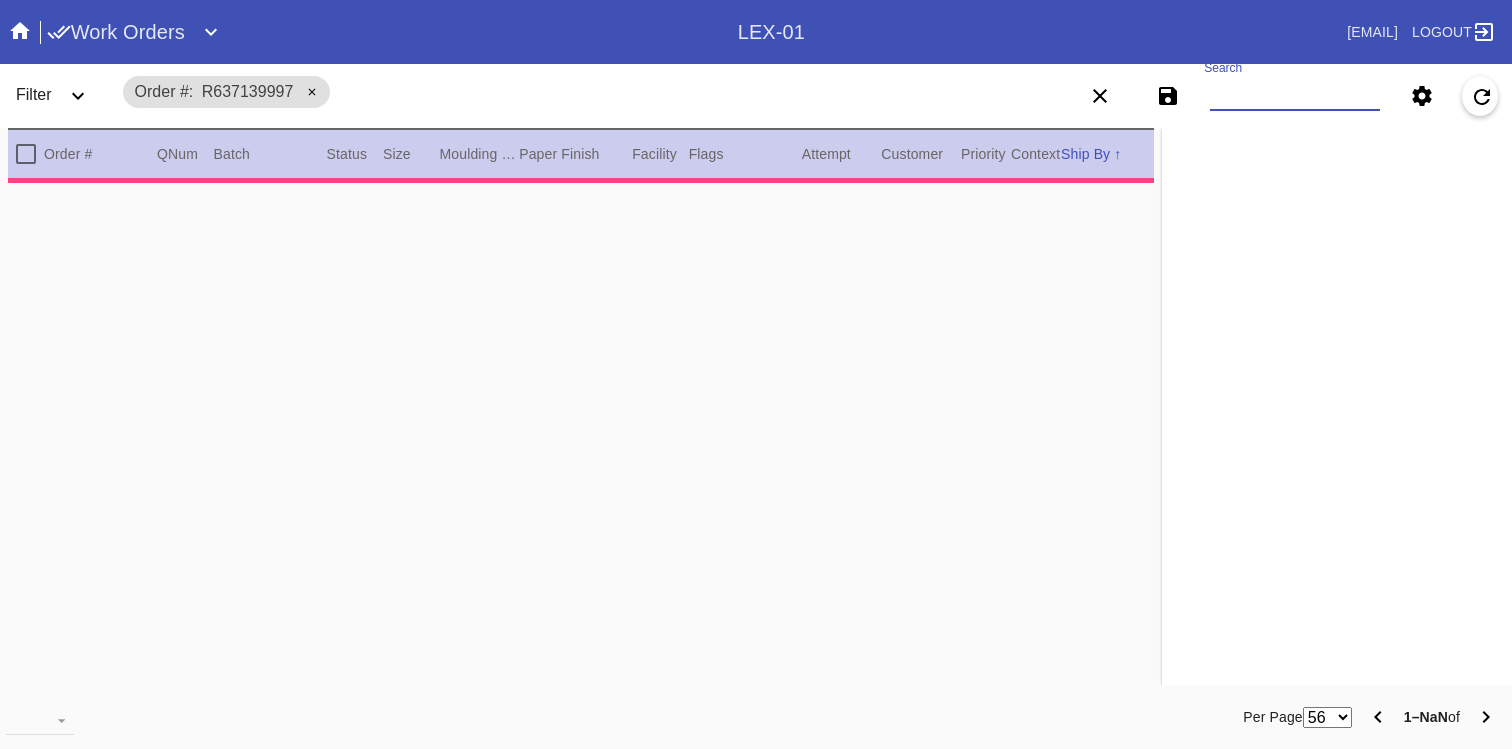 paste on "W405002966230265" 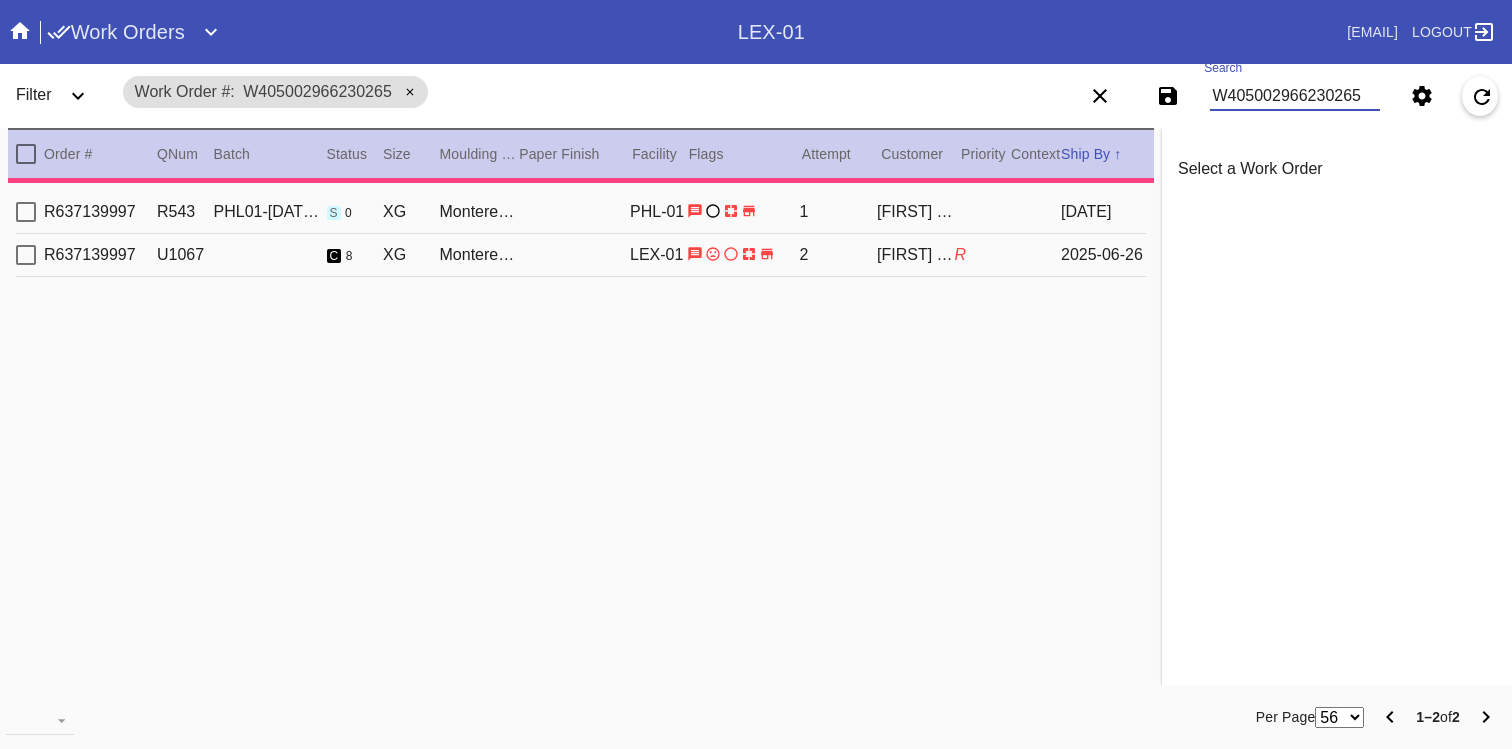 click on "R637139997 U1067 c   8 XG Monterey / White LEX-01 2 [FIRST] [LAST]
R
[DATE]" at bounding box center (581, 255) 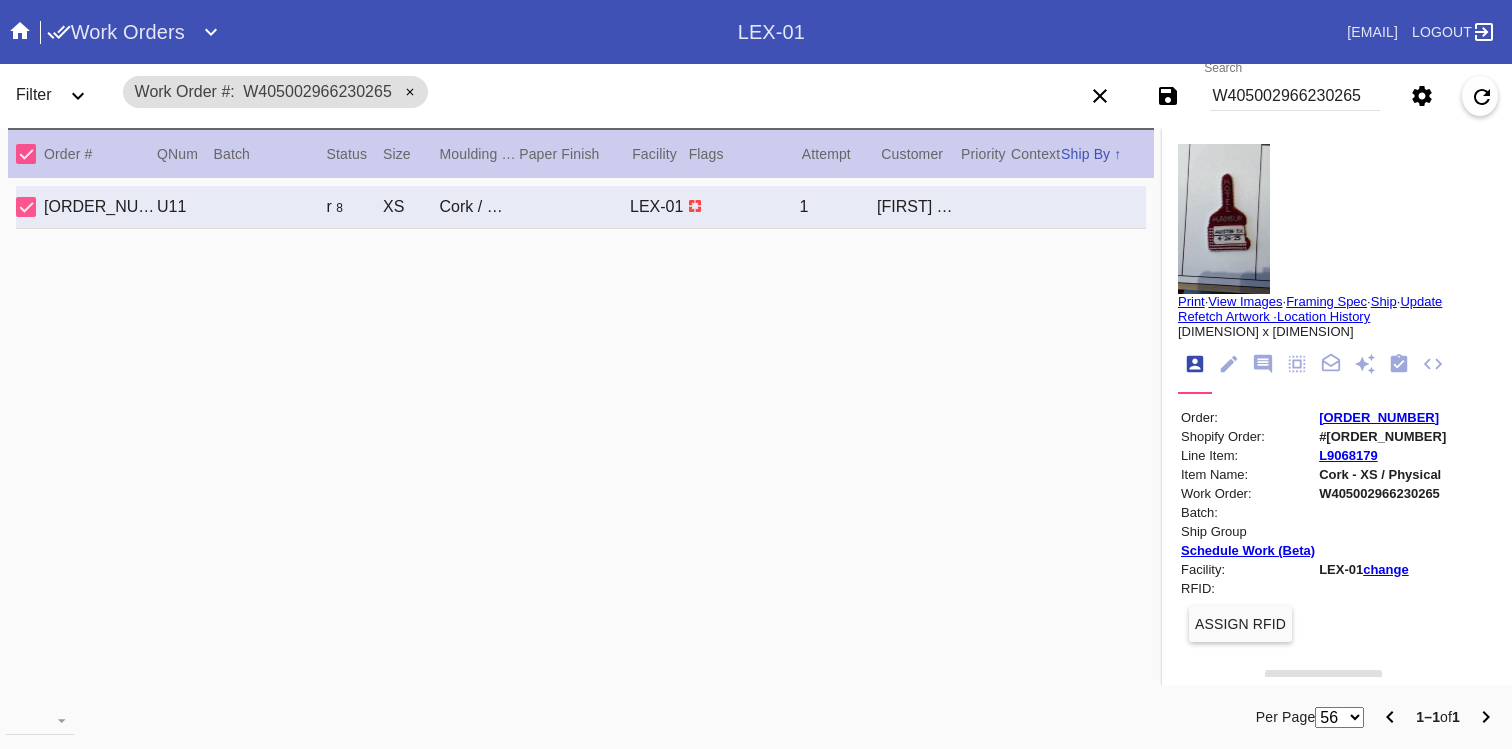 click on "R040382486 U11 r   8 XS Cork / White LEX-01 1 [FIRST] [LAST]" at bounding box center (581, 207) 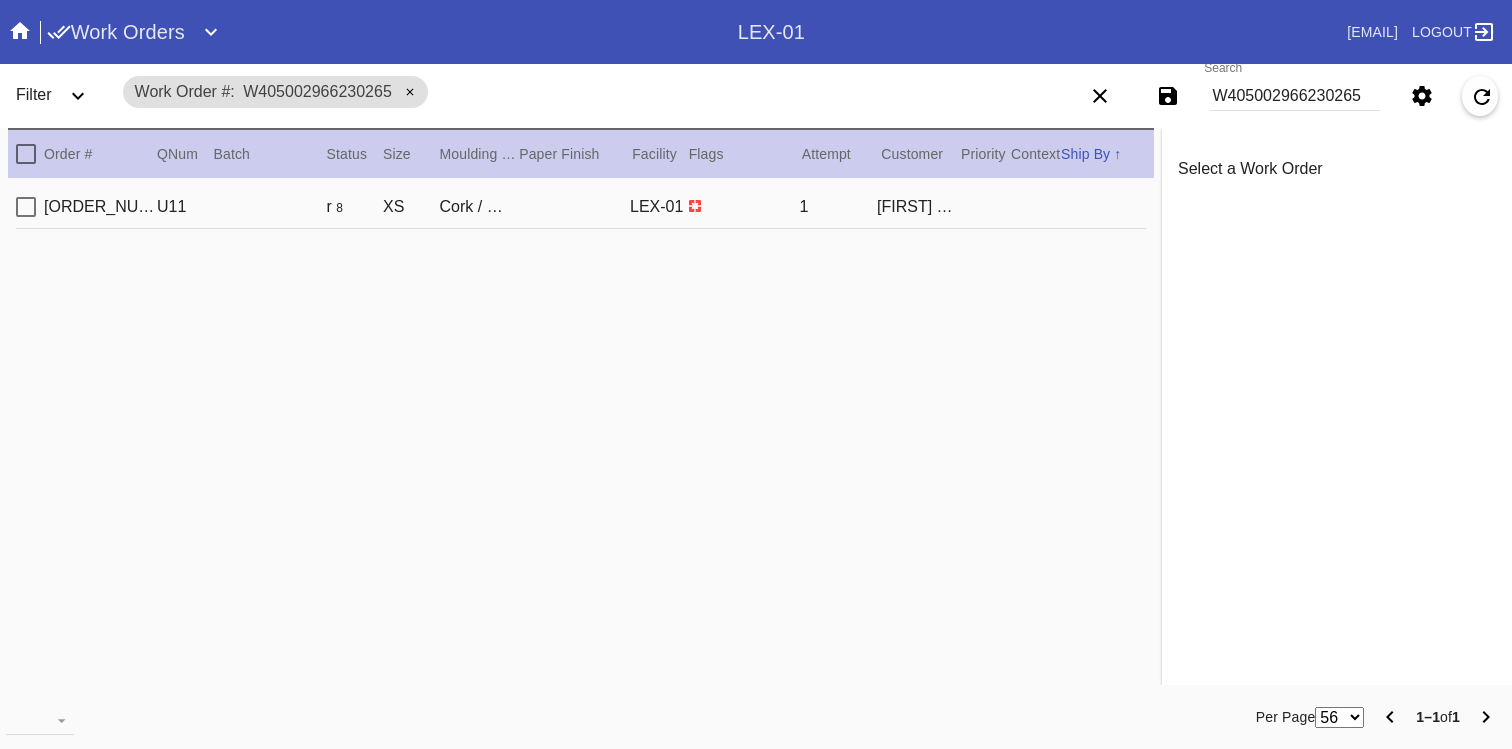 click on "R040382486 U11 r   8 XS Cork / White LEX-01 1 [FIRST] [LAST]" at bounding box center [581, 207] 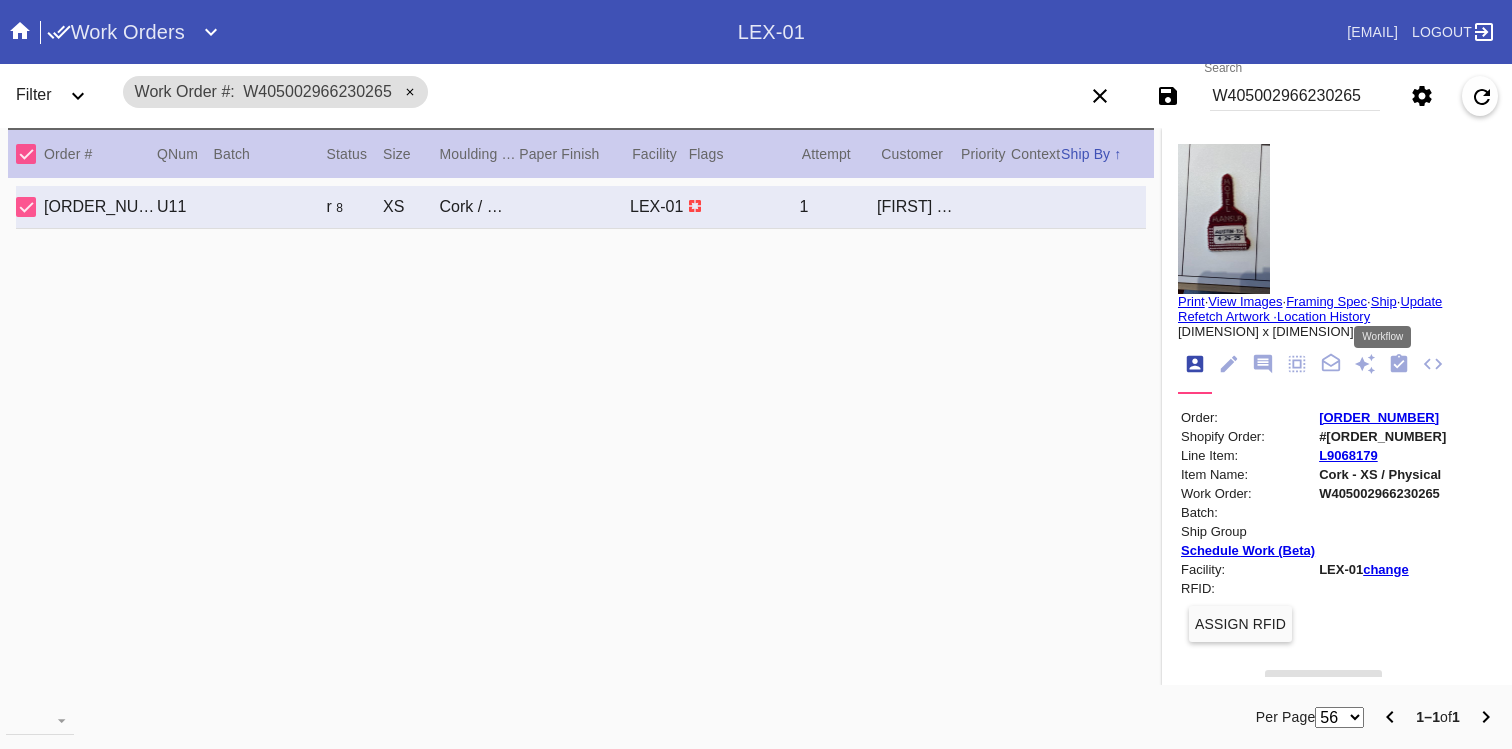 click at bounding box center (1399, 363) 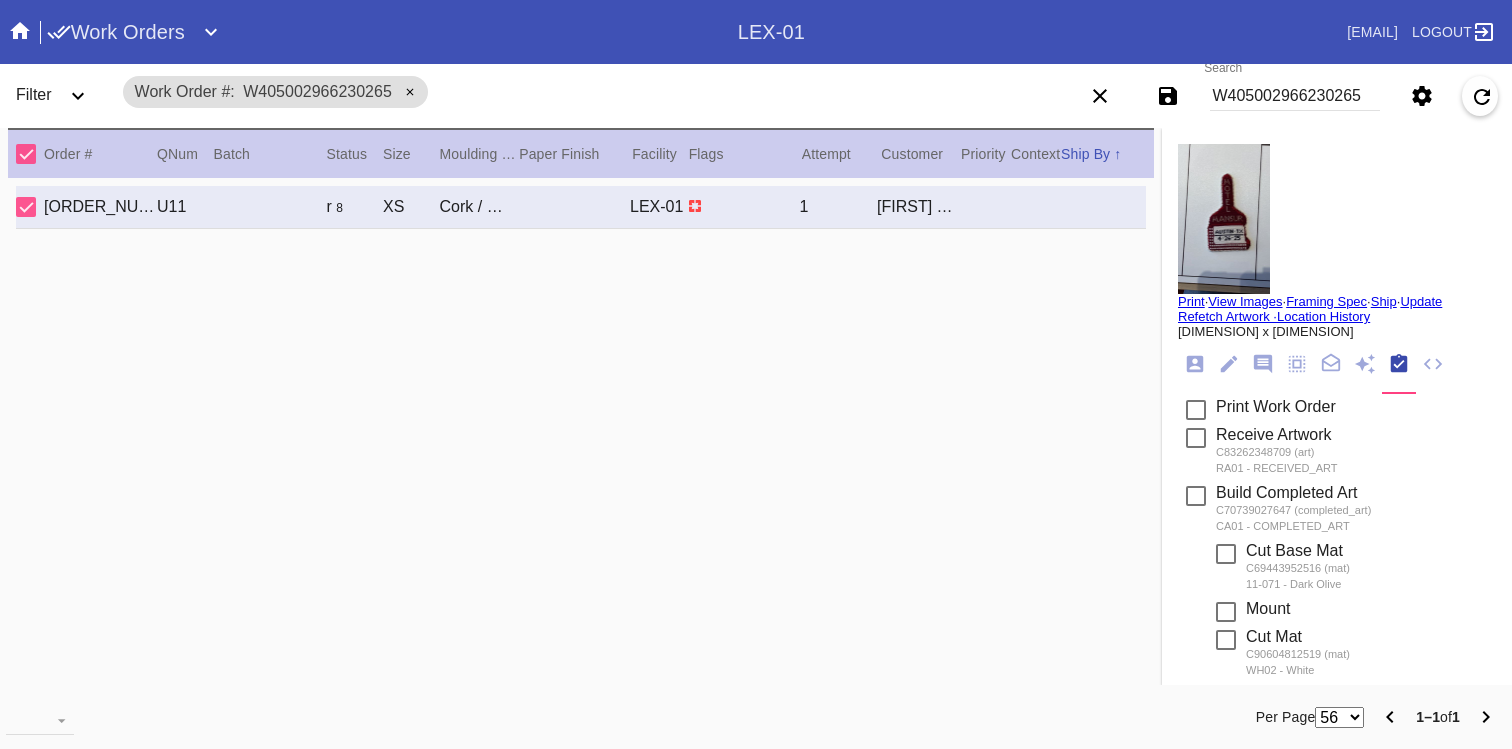 scroll, scrollTop: 370, scrollLeft: 0, axis: vertical 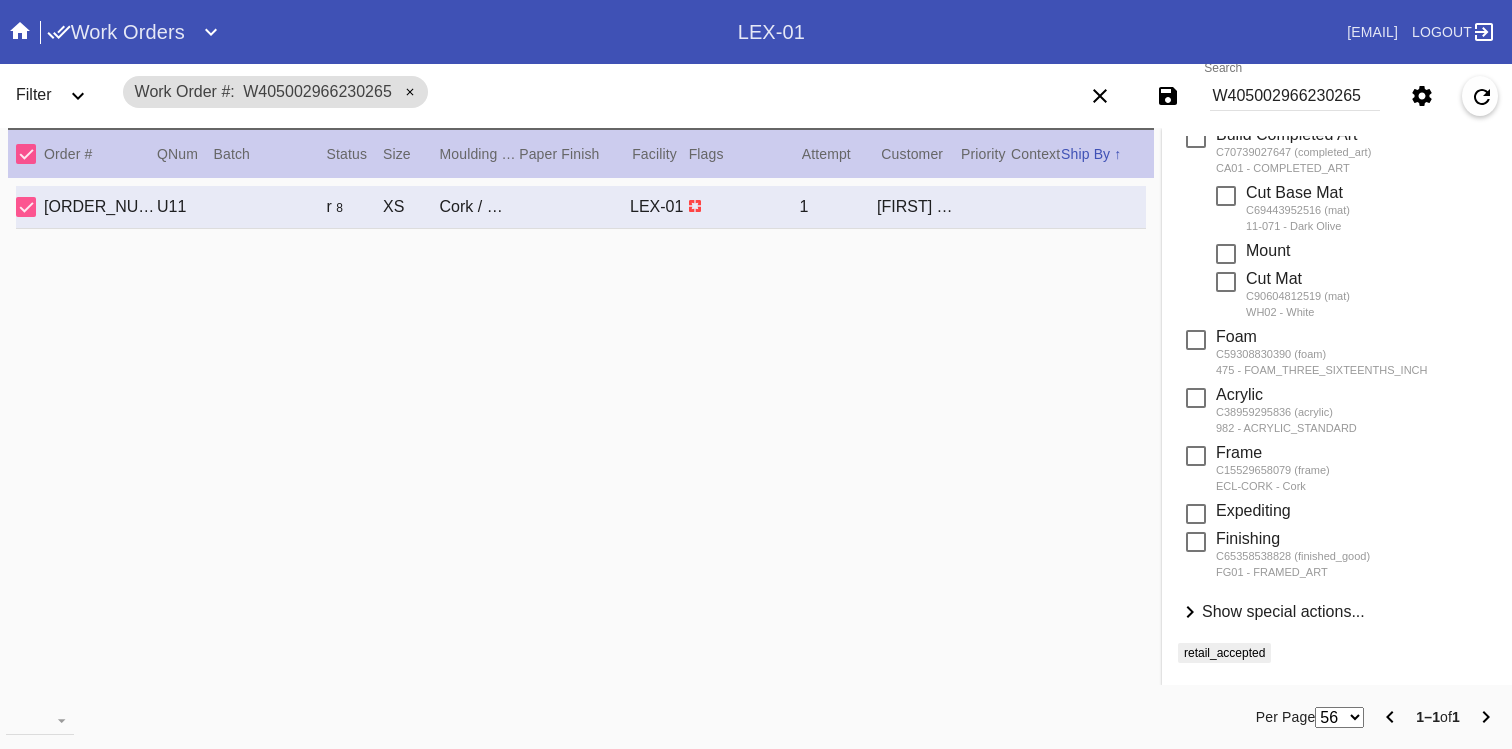 click on "Show special actions..." at bounding box center [1283, 611] 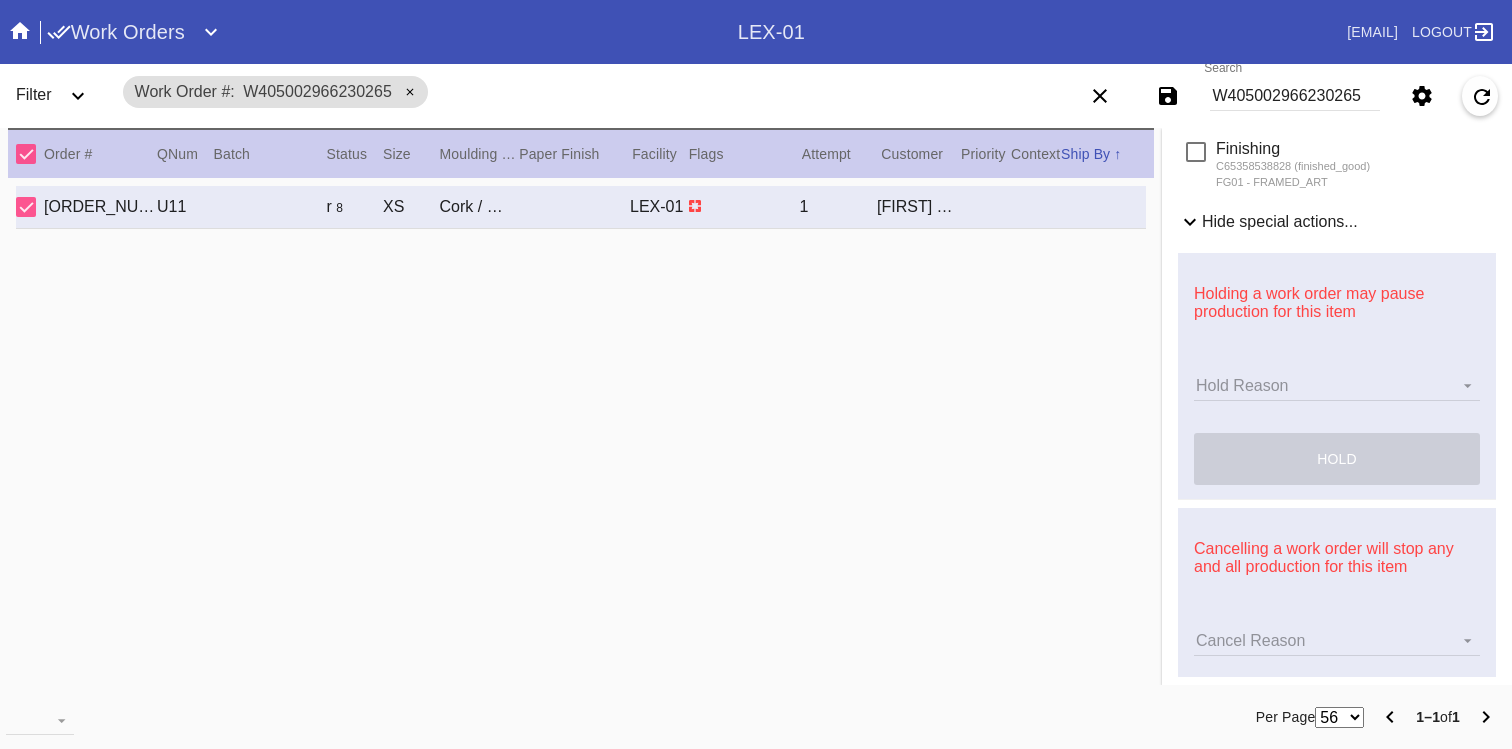 scroll, scrollTop: 0, scrollLeft: 0, axis: both 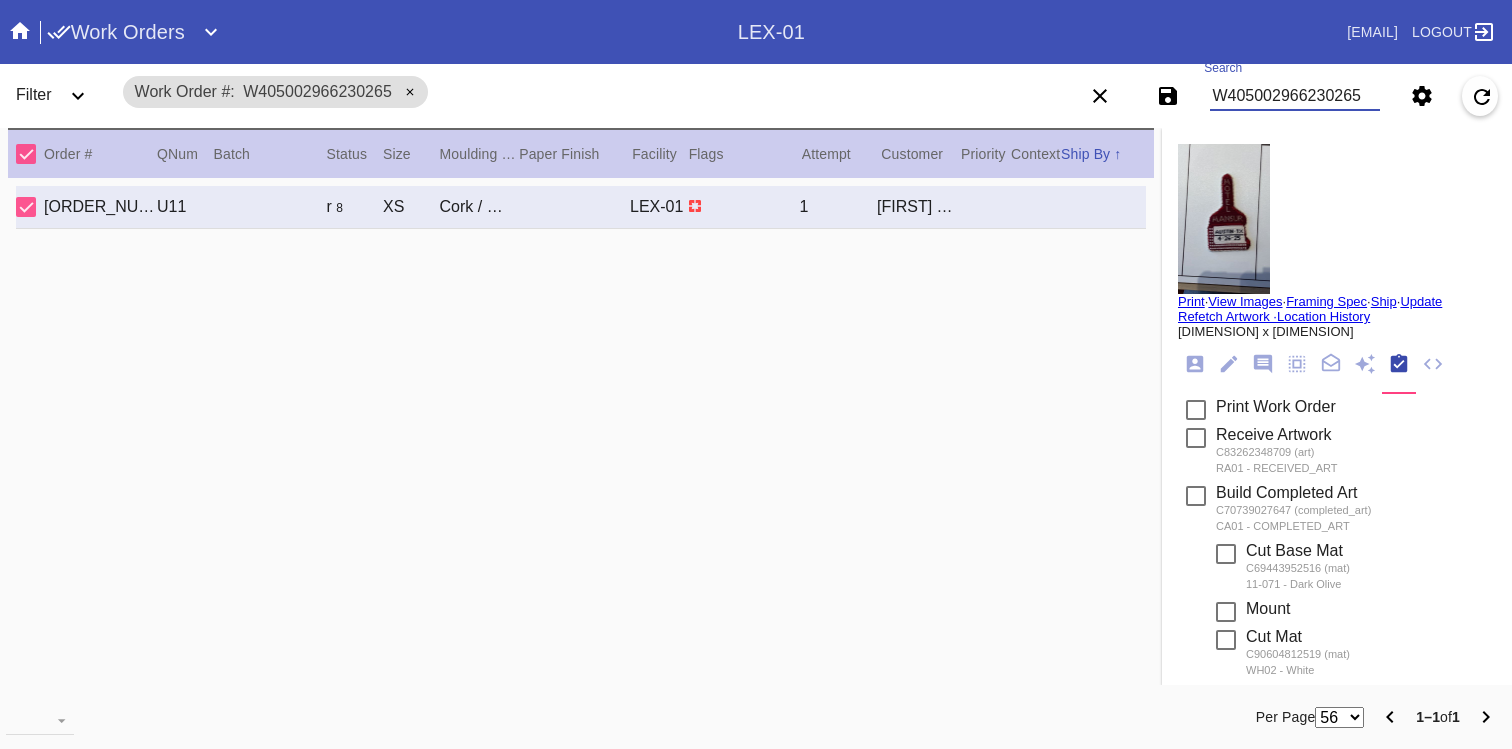 click on "W405002966230265" at bounding box center [1295, 96] 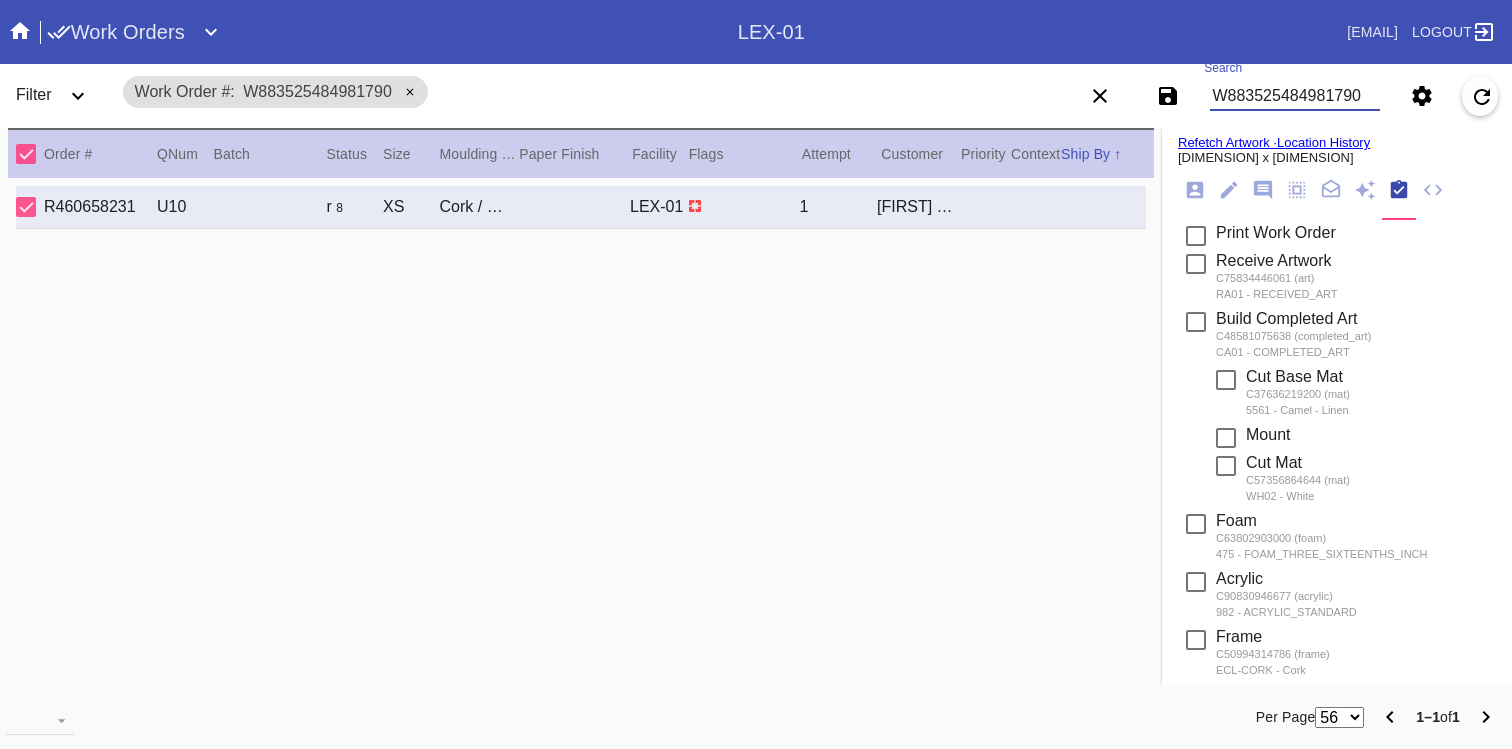 scroll, scrollTop: 0, scrollLeft: 0, axis: both 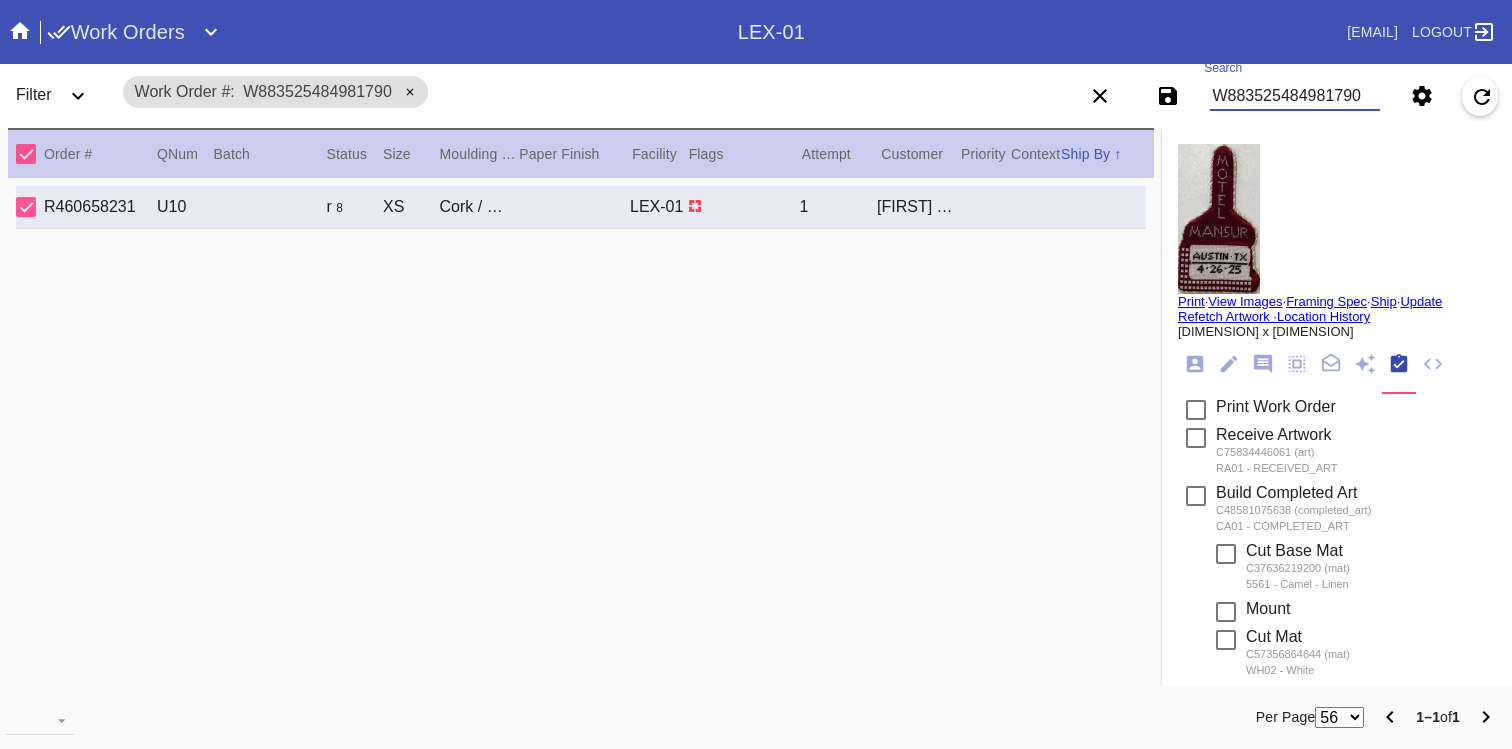 type on "W883525484981790" 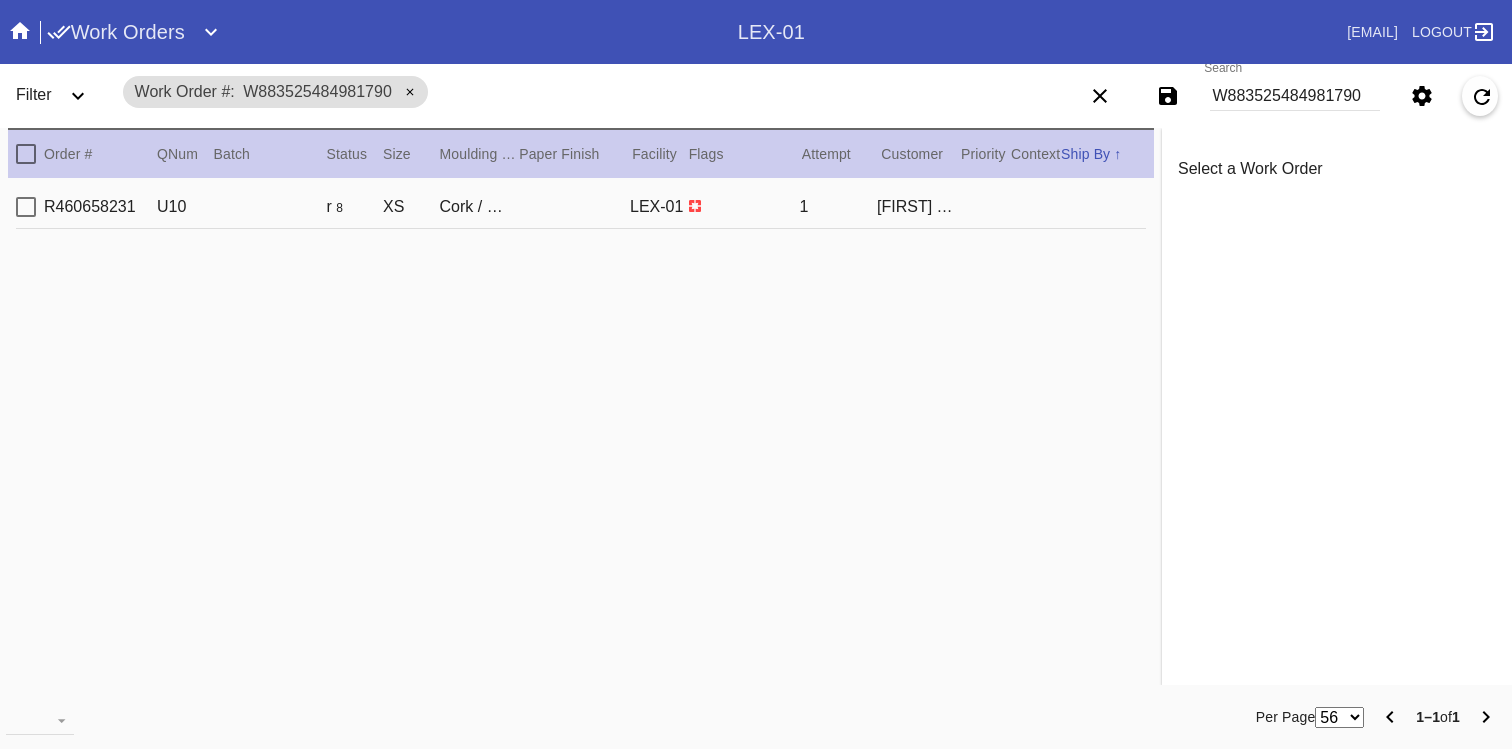 click on "W883525484981790" at bounding box center [1295, 96] 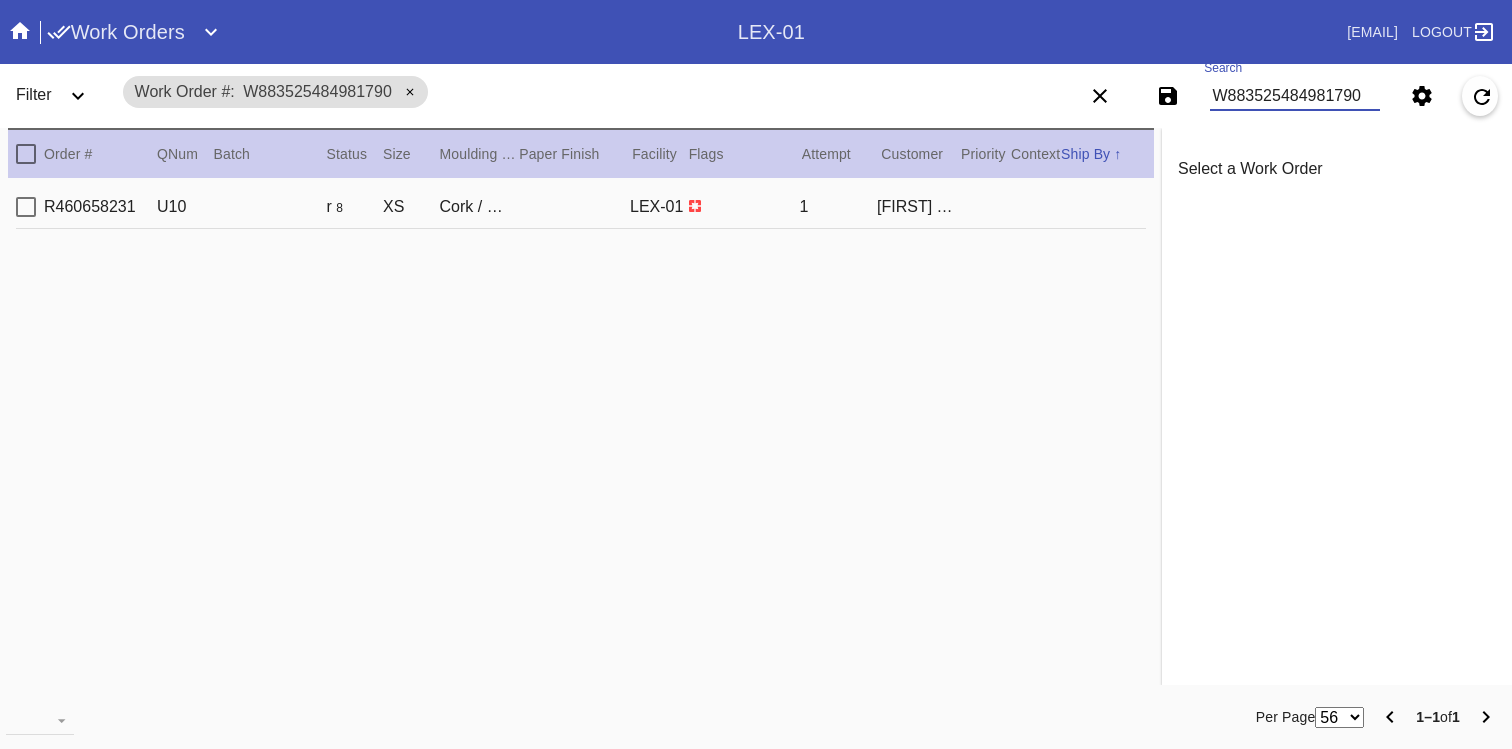 click on "R460658231 U10 r   8 XS Cork / White LEX-01 1 [FIRST] [LAST]" at bounding box center [581, 207] 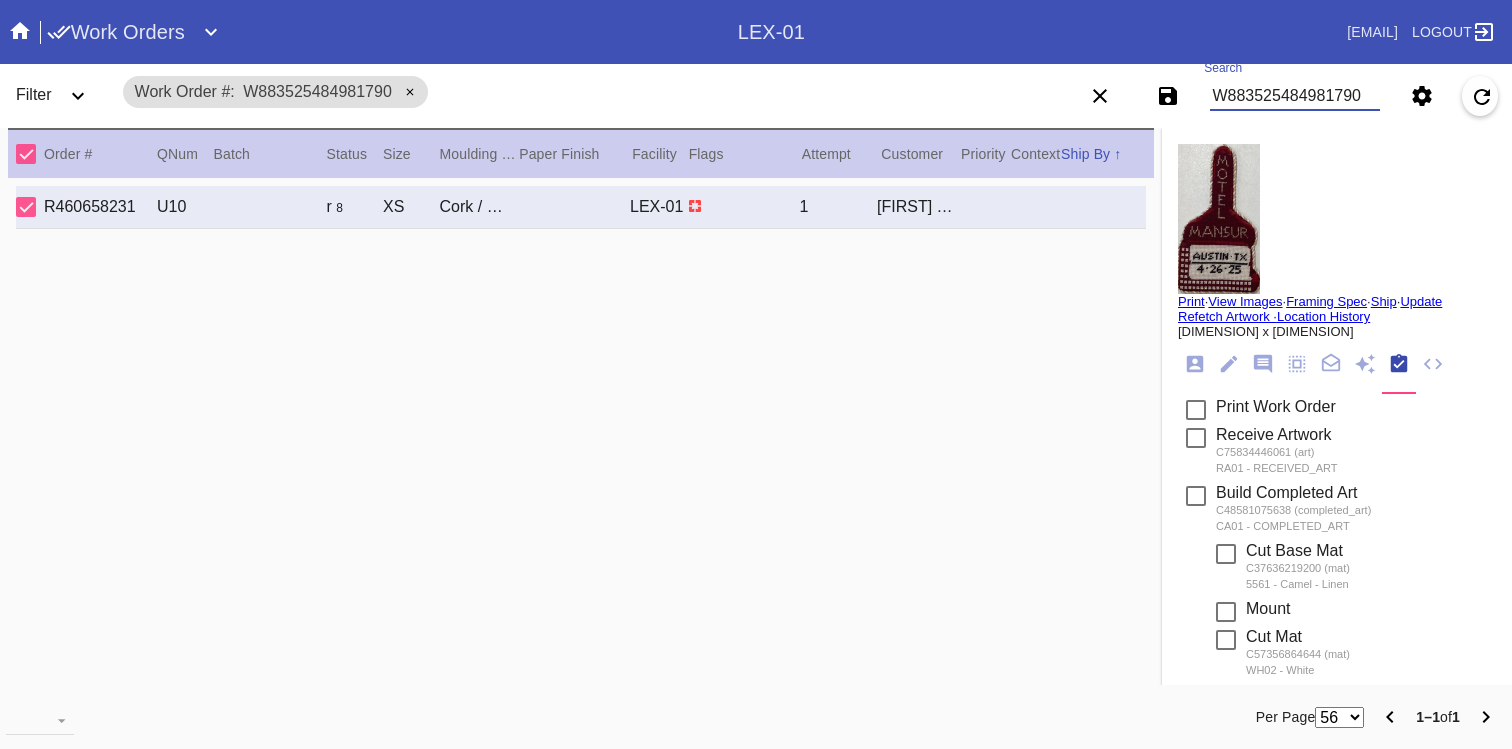 click on "W883525484981790" at bounding box center [1295, 96] 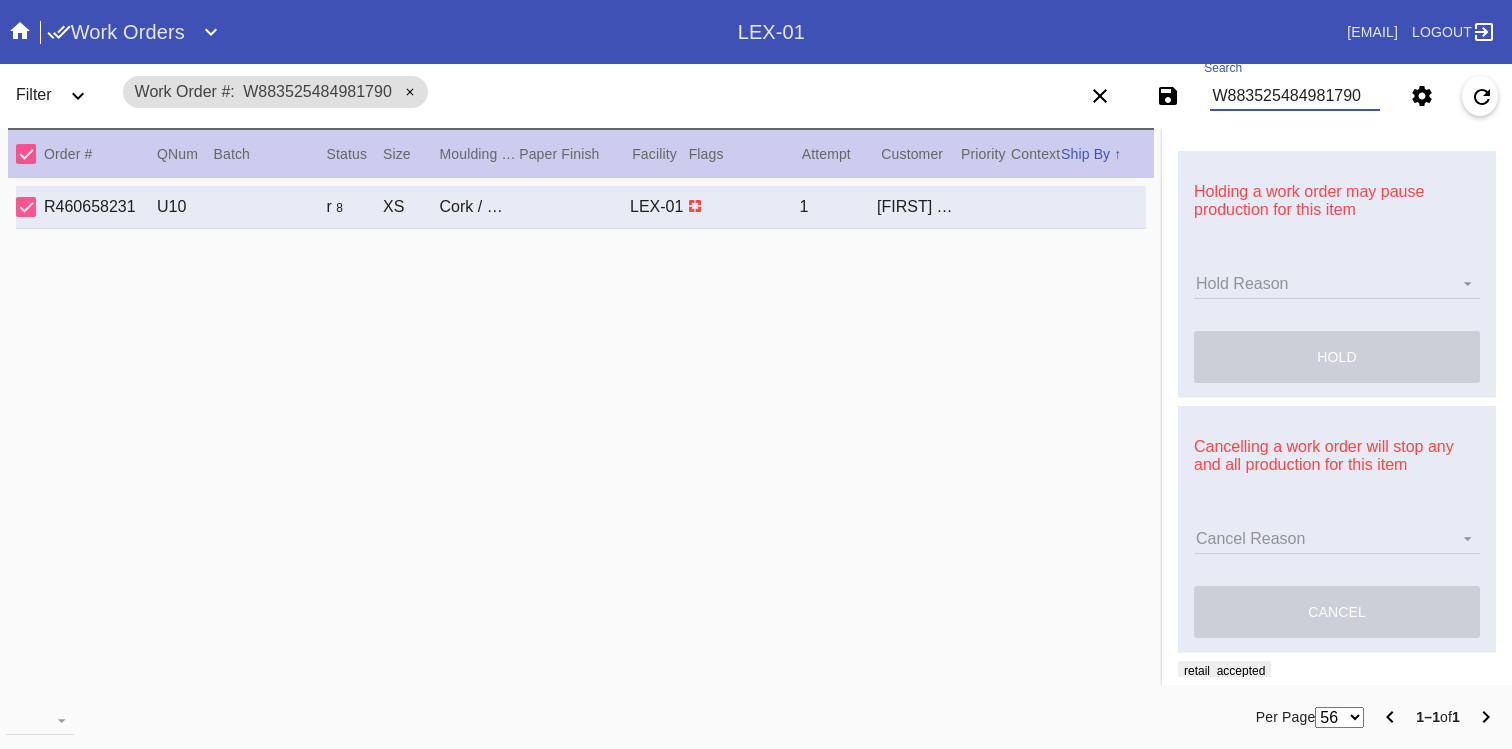 scroll, scrollTop: 884, scrollLeft: 0, axis: vertical 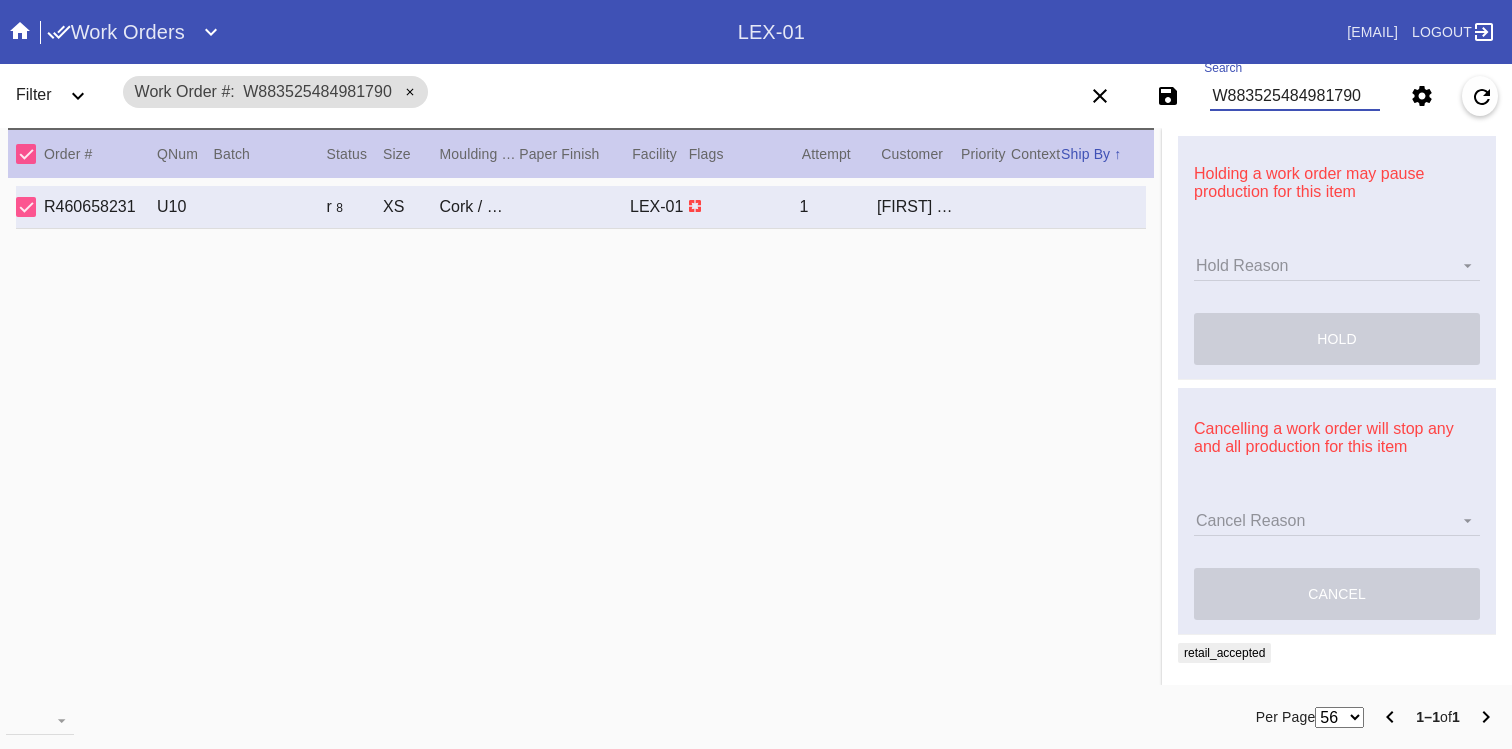 click on "W883525484981790" at bounding box center [1295, 96] 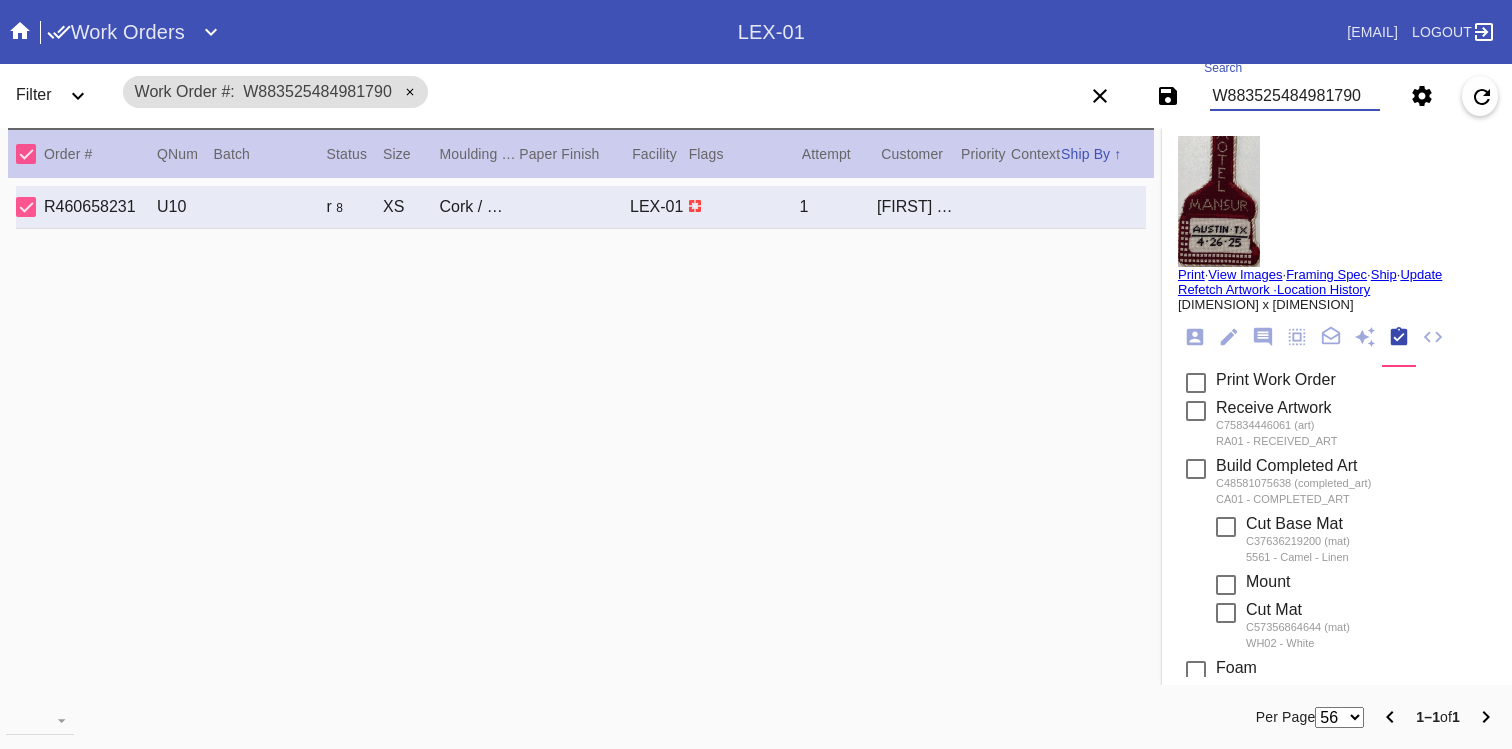 scroll, scrollTop: 0, scrollLeft: 0, axis: both 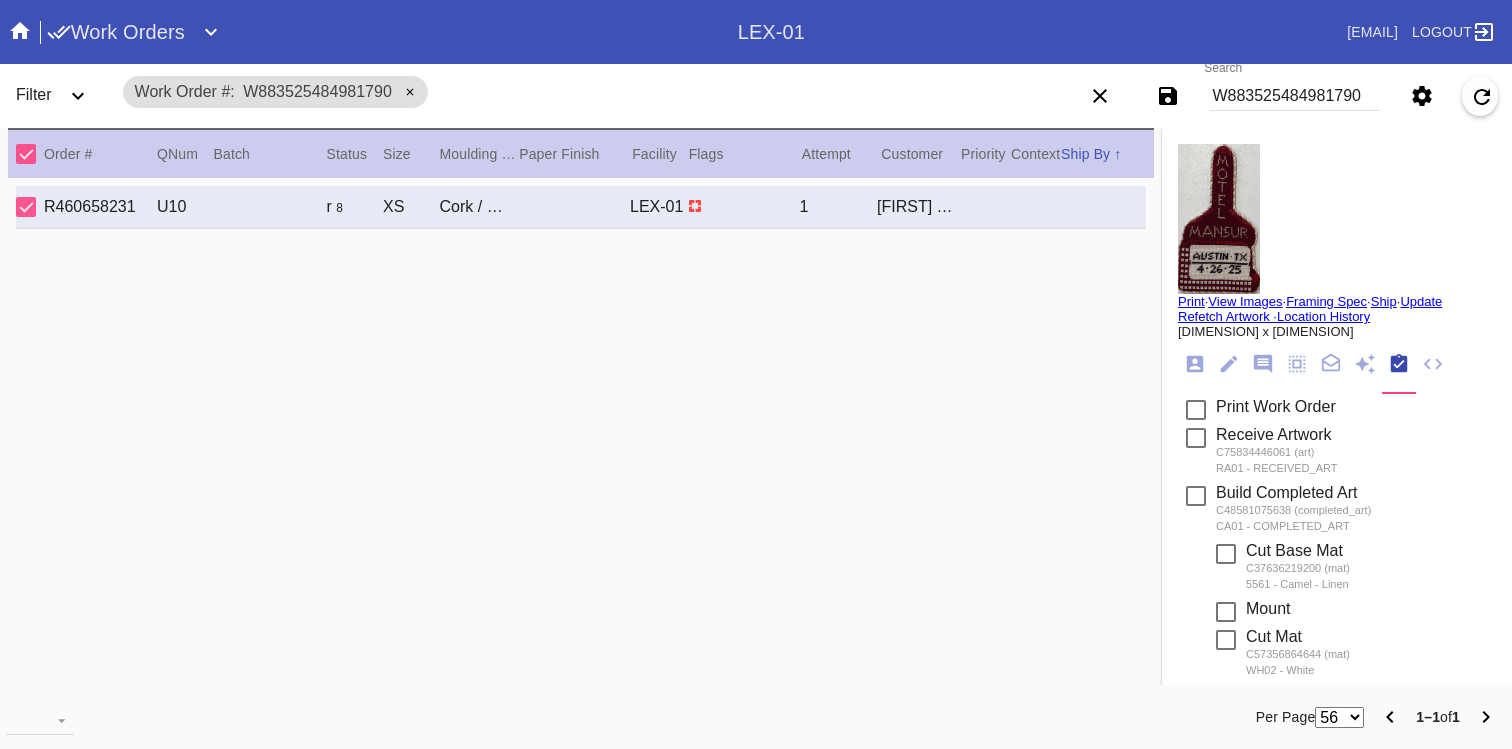 click at bounding box center (1195, 364) 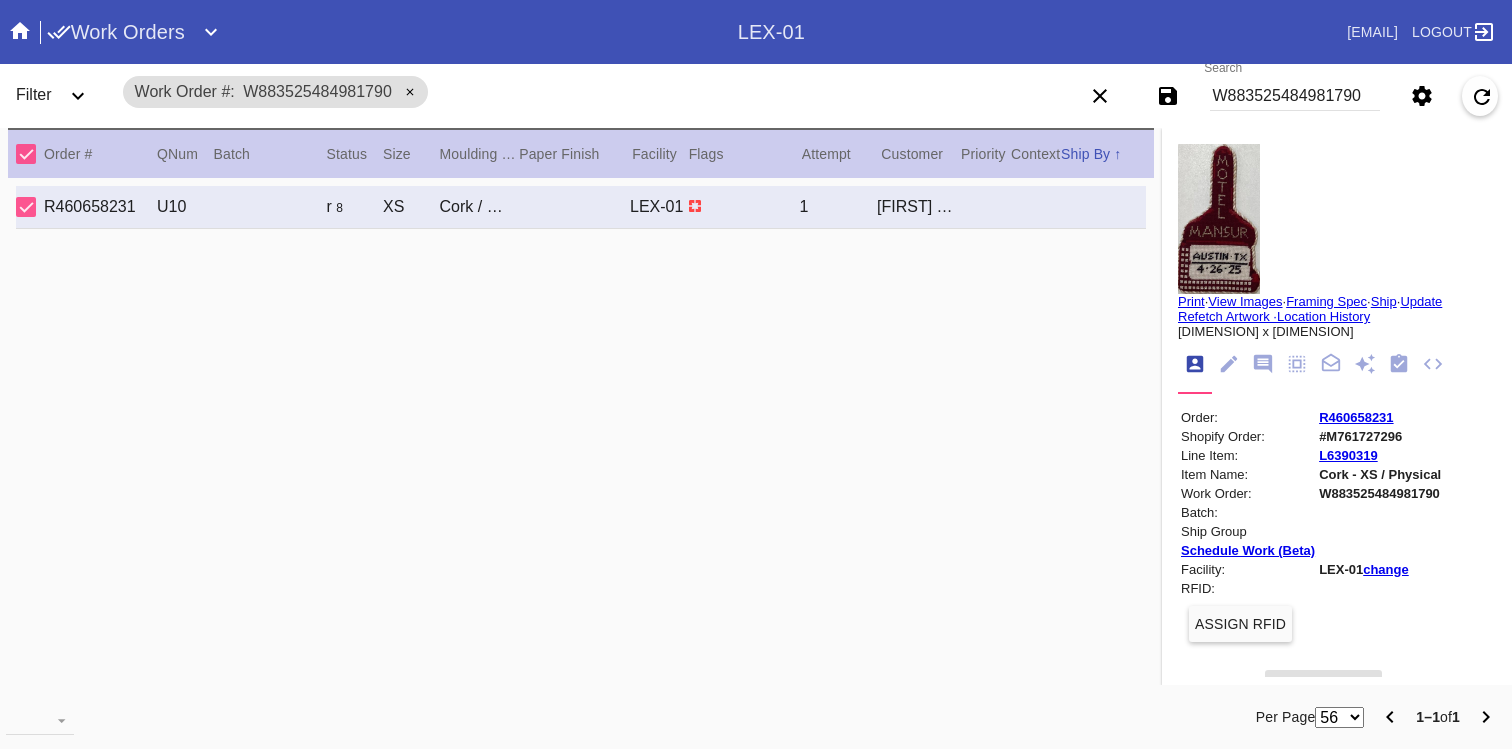 click at bounding box center [1399, 364] 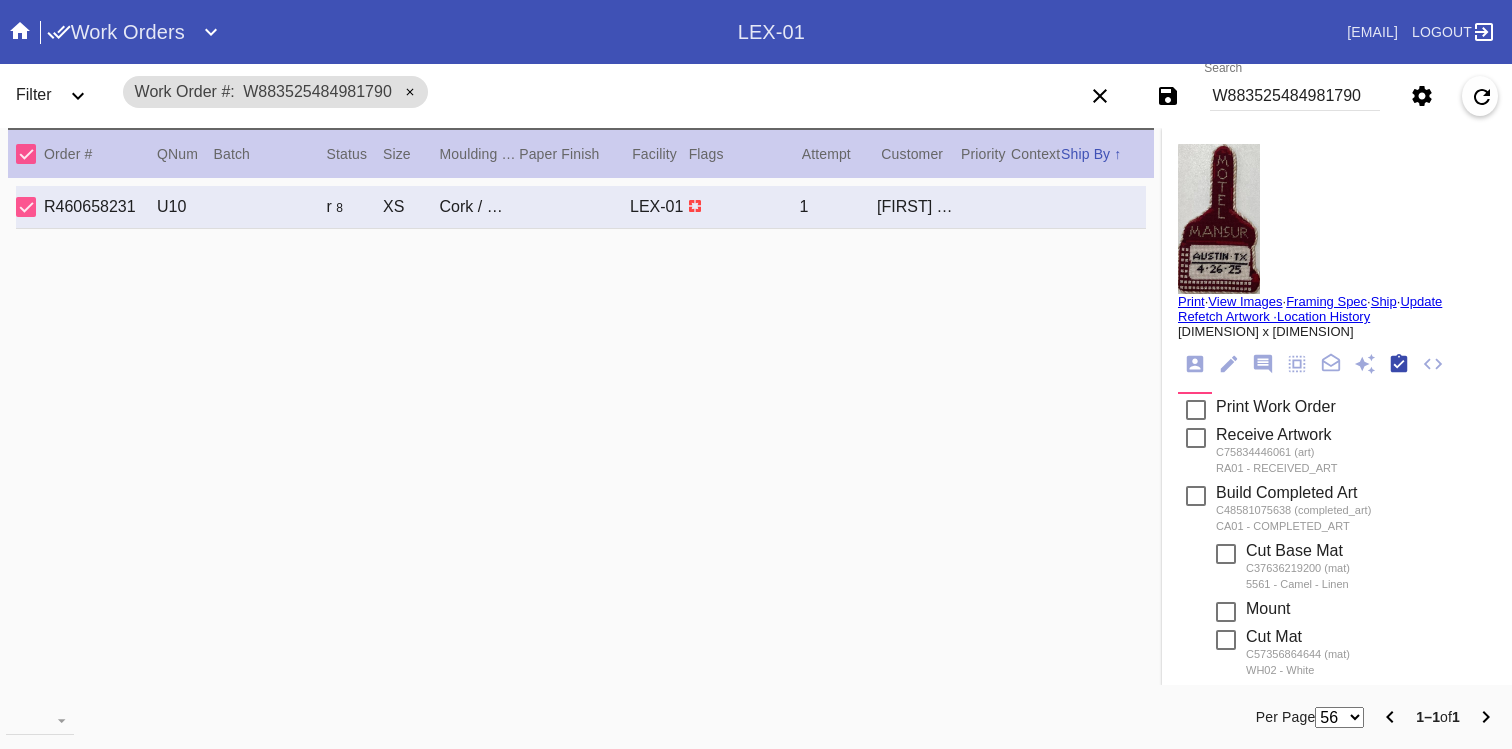 scroll, scrollTop: 320, scrollLeft: 0, axis: vertical 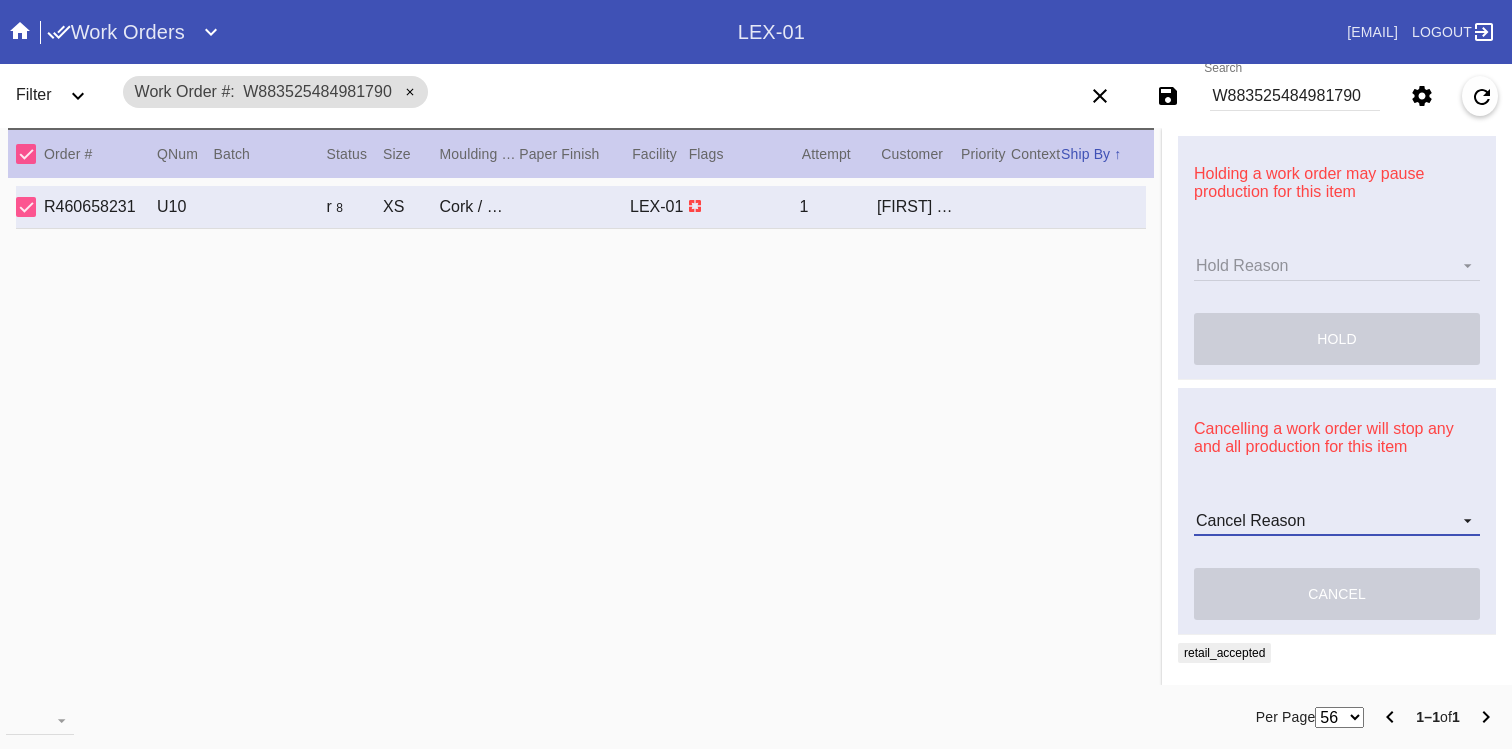 click on "Cancel Reason Customer mid-stream change: Accent mat addition Customer mid-stream change: Add frame stand Customer mid-stream change: Conveyance type change Customer mid-stream change: Designer's choice change Customer mid-stream change: Image change Customer mid-stream change: Mat width change Customer mid-stream change: Mounting type change Customer mid-stream change: Overnight shipping speed Customer mid-stream change: Personalized mat change Customer mid-stream change: Size change Framebridge Cancel: Frame kit not offered Framebridge Cancel: Material too delicate Framebridge Cancel: Material too heavy Framebridge Cancel: Mounting type not offered Framebridge Cancel: Not necessary Framebridge Cancel: Oversize piece Framebridge Cancel: Piece too thick (shadowbox) Framebridge Cancel: Print quality Framebridge Cancel: Turn buttons not offered Other: Customer changed mind Other: Lost/Damaged art - no replacement available Other: Lost/Damaged art - no replacement desired" at bounding box center (1337, 521) 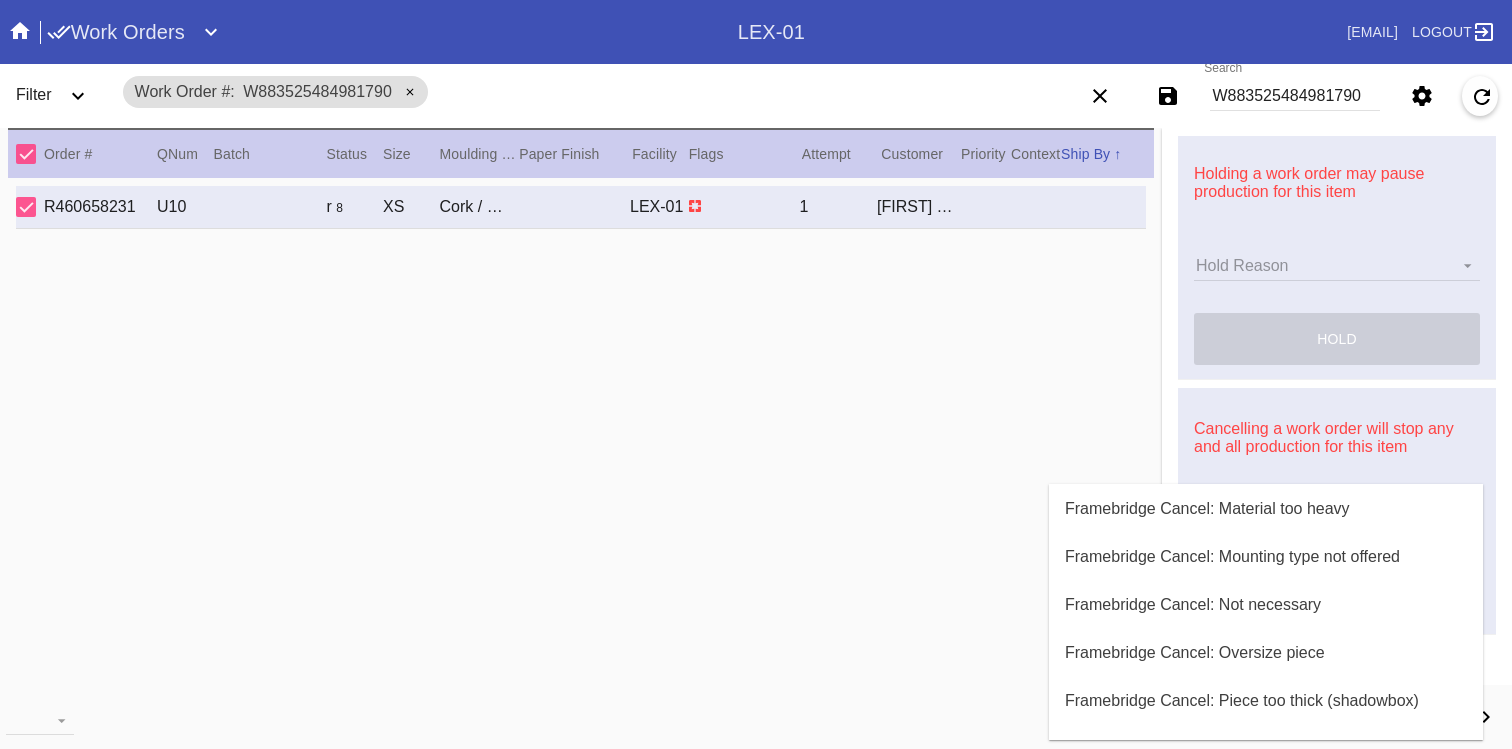 scroll, scrollTop: 582, scrollLeft: 0, axis: vertical 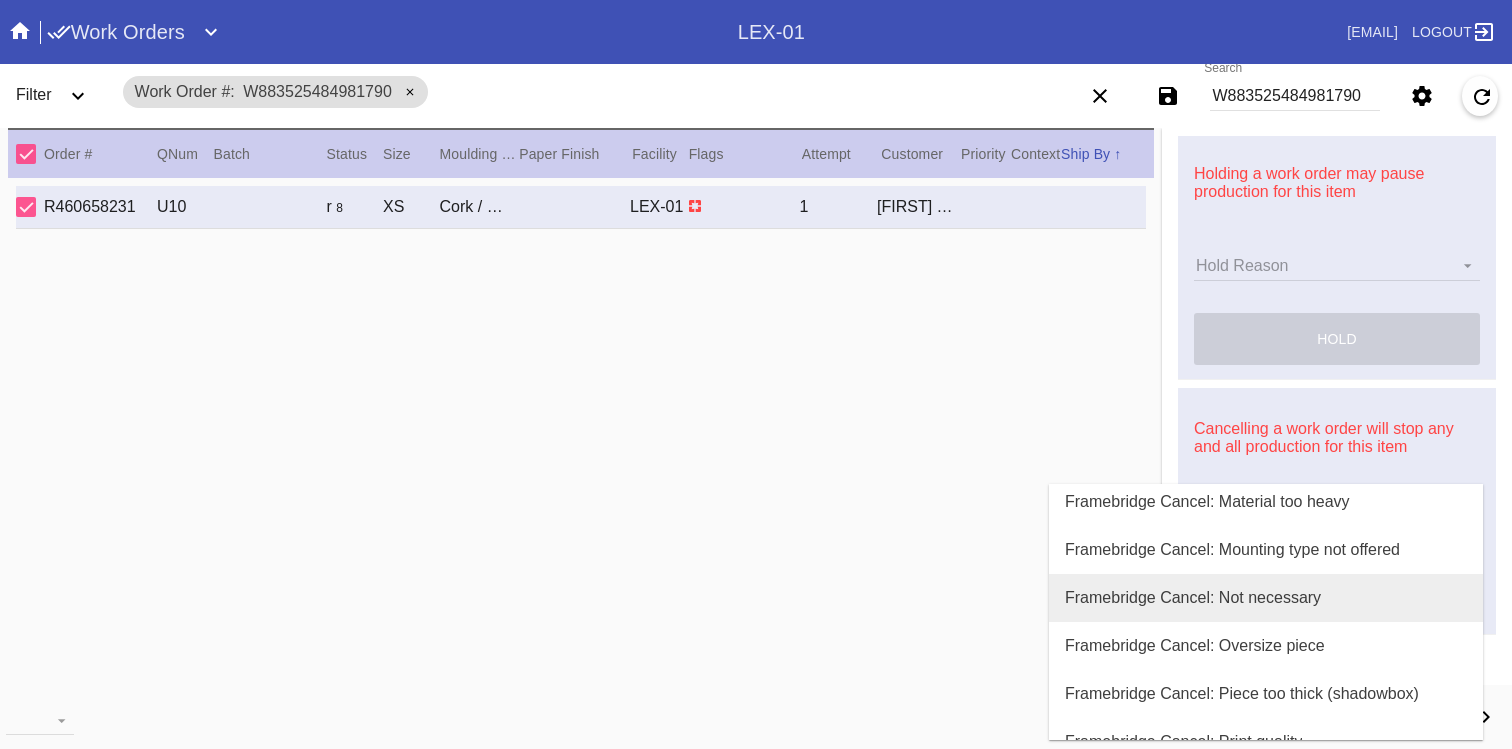 click on "Framebridge Cancel: Not necessary" at bounding box center (1266, 598) 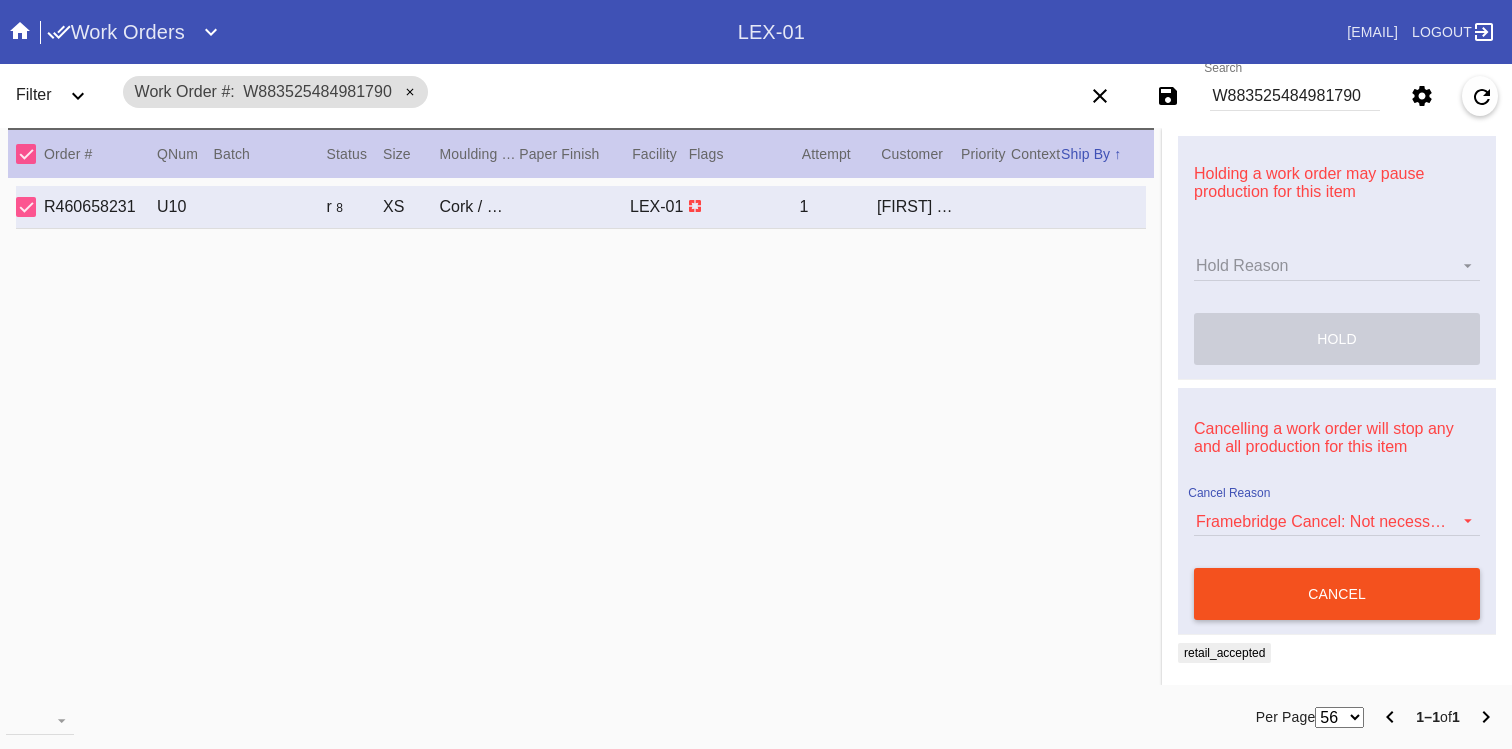 click on "cancel" at bounding box center [1337, 594] 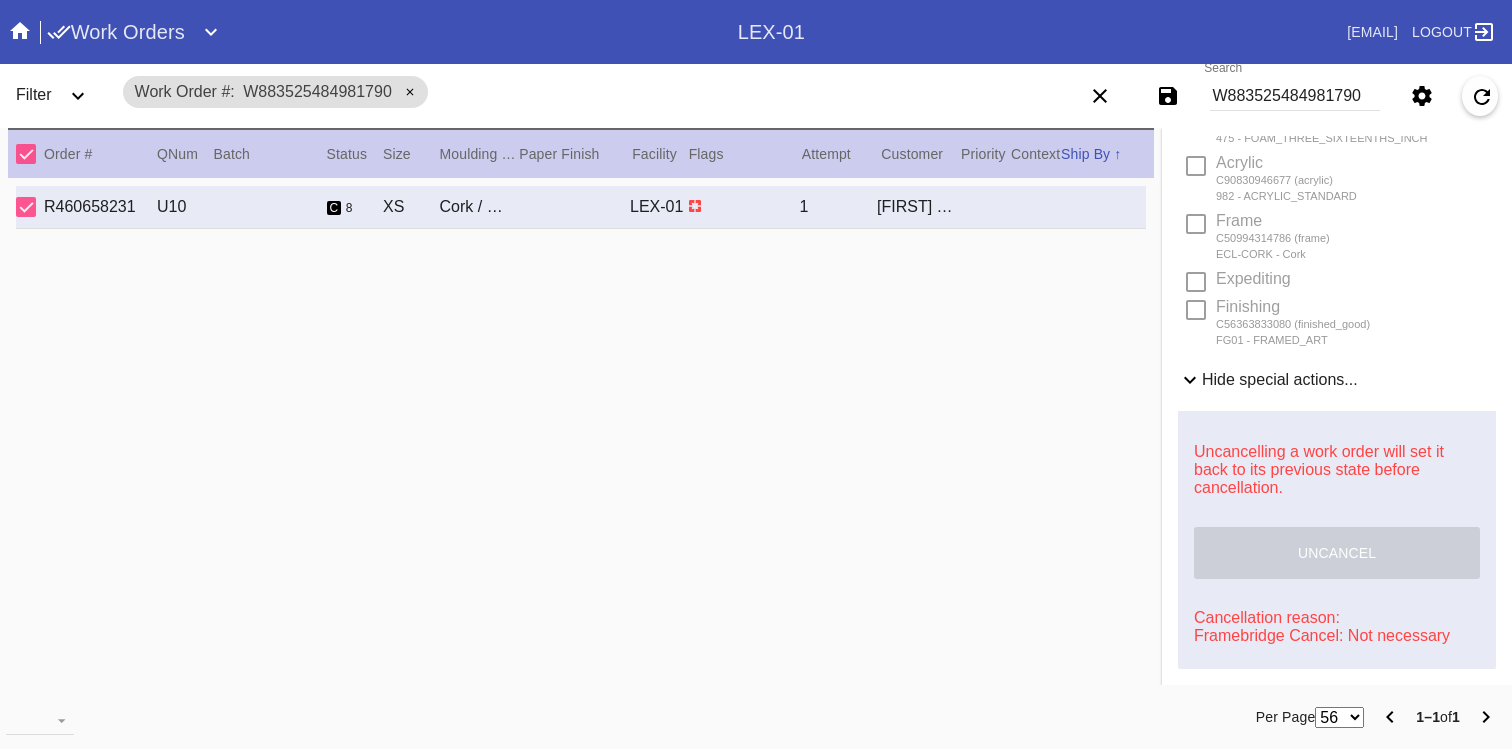 scroll, scrollTop: 606, scrollLeft: 0, axis: vertical 